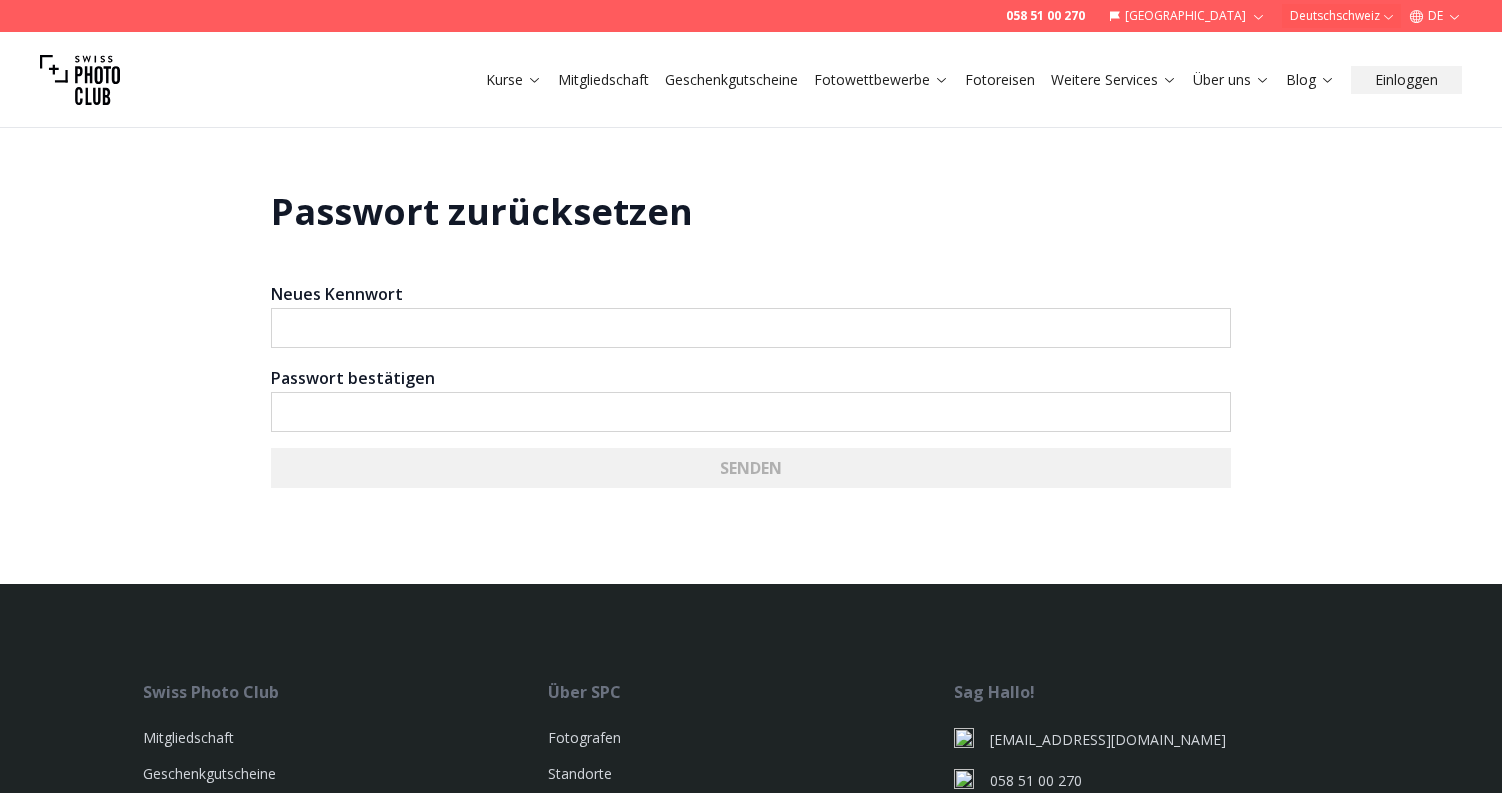 scroll, scrollTop: 0, scrollLeft: 0, axis: both 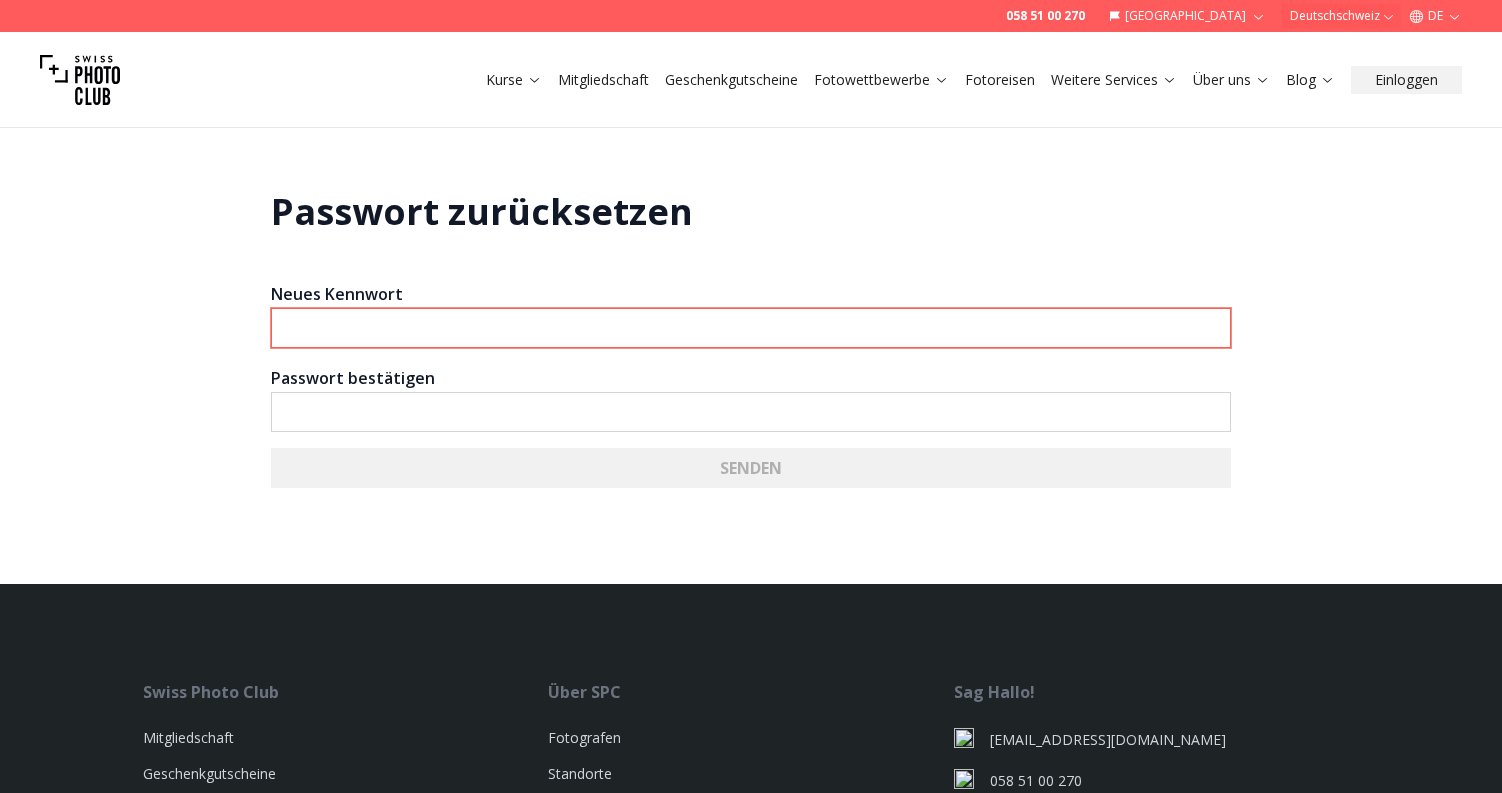 click on "Neues Kennwort" at bounding box center (751, 328) 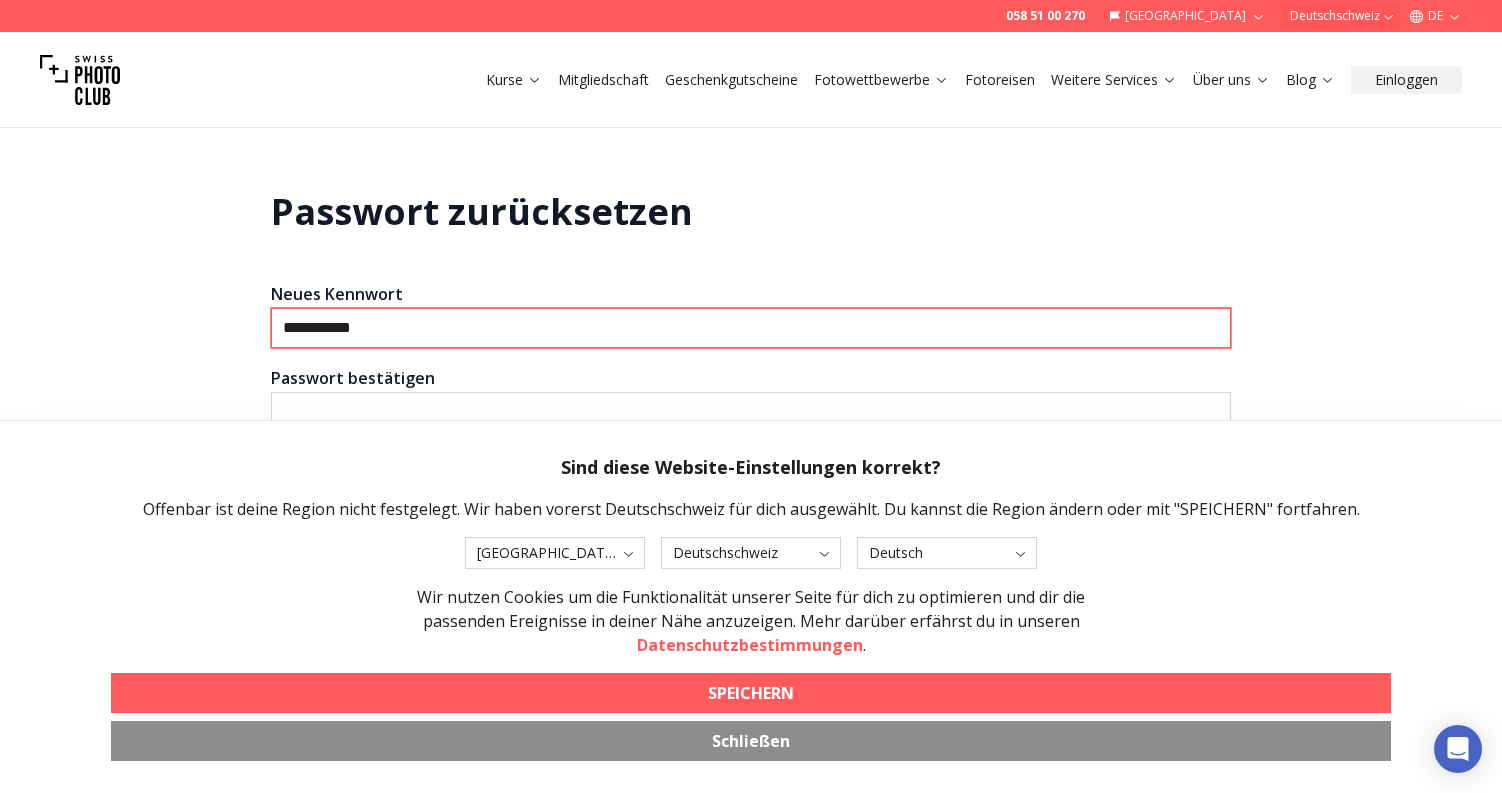 type on "**********" 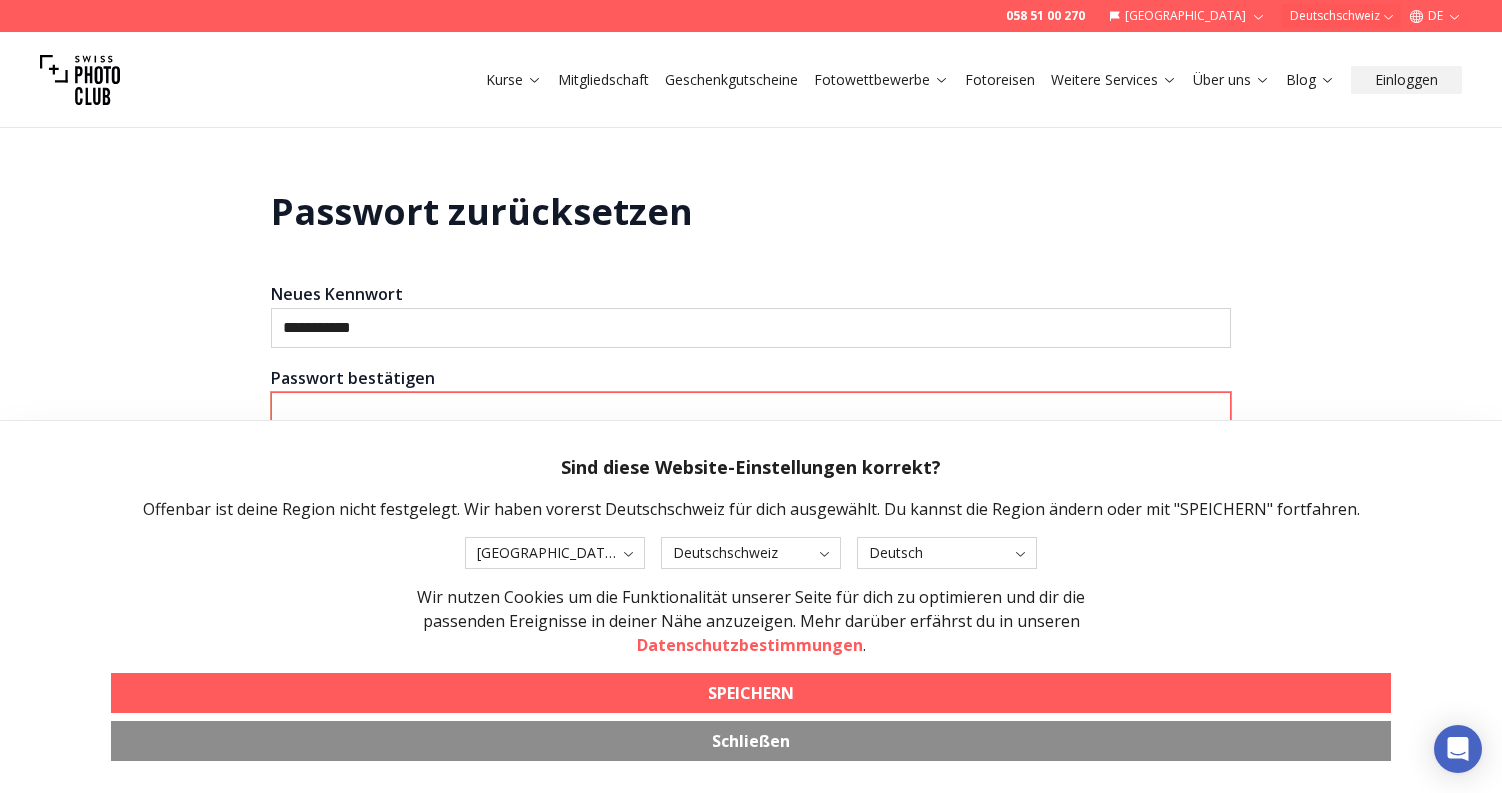 click on "Passwort bestätigen" at bounding box center (751, 412) 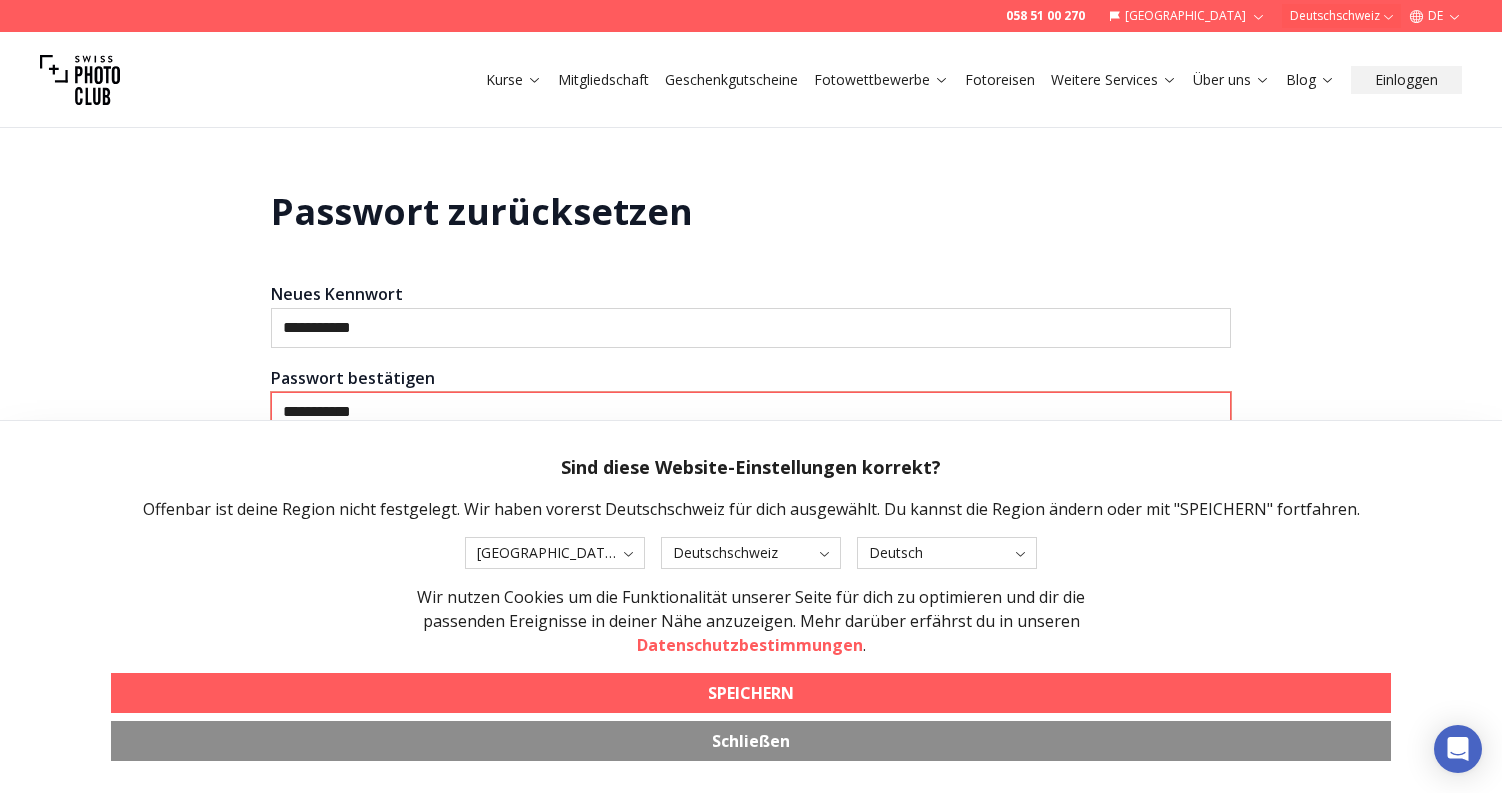 type on "**********" 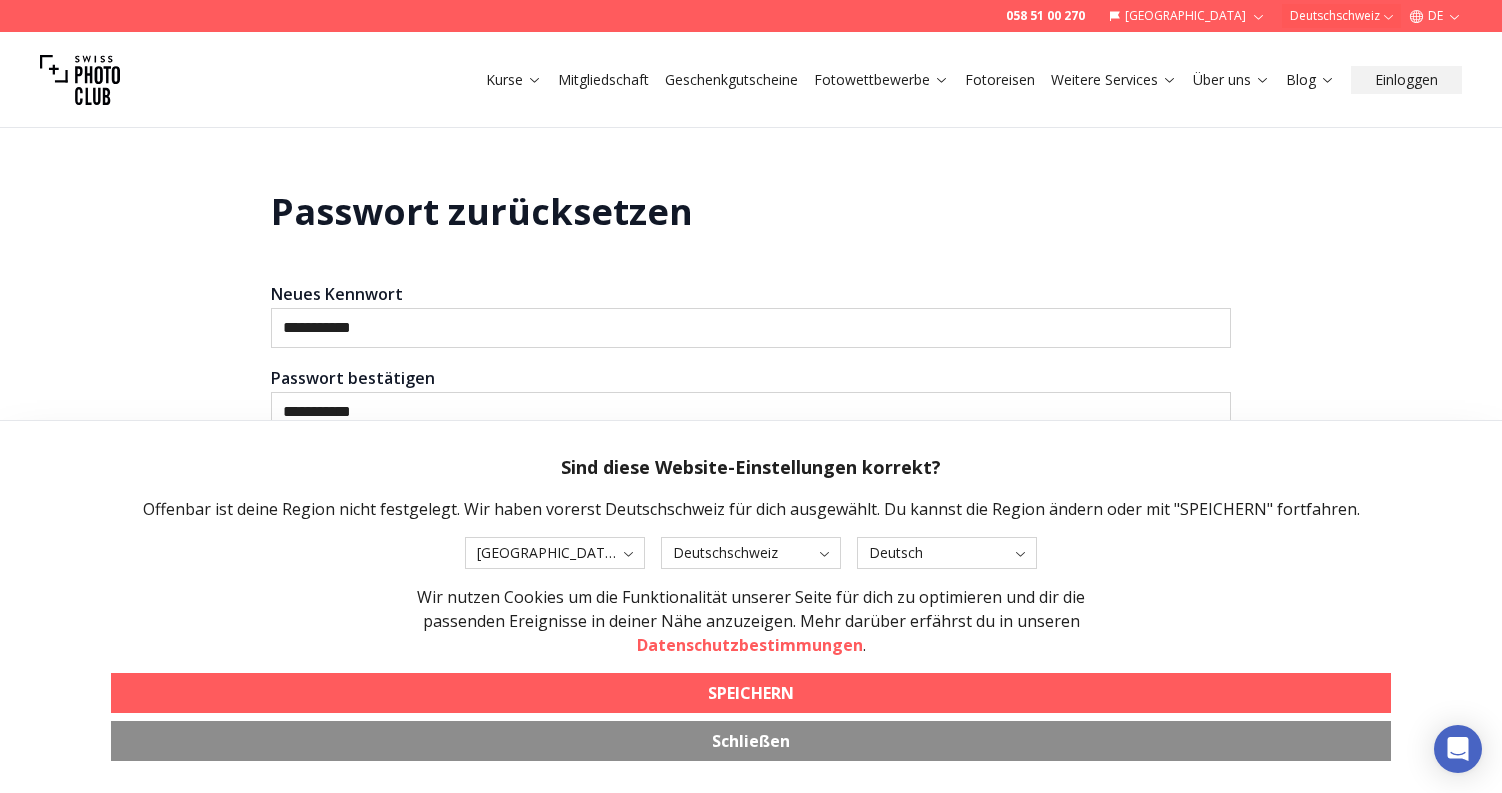 click on "SPEICHERN" at bounding box center [751, 693] 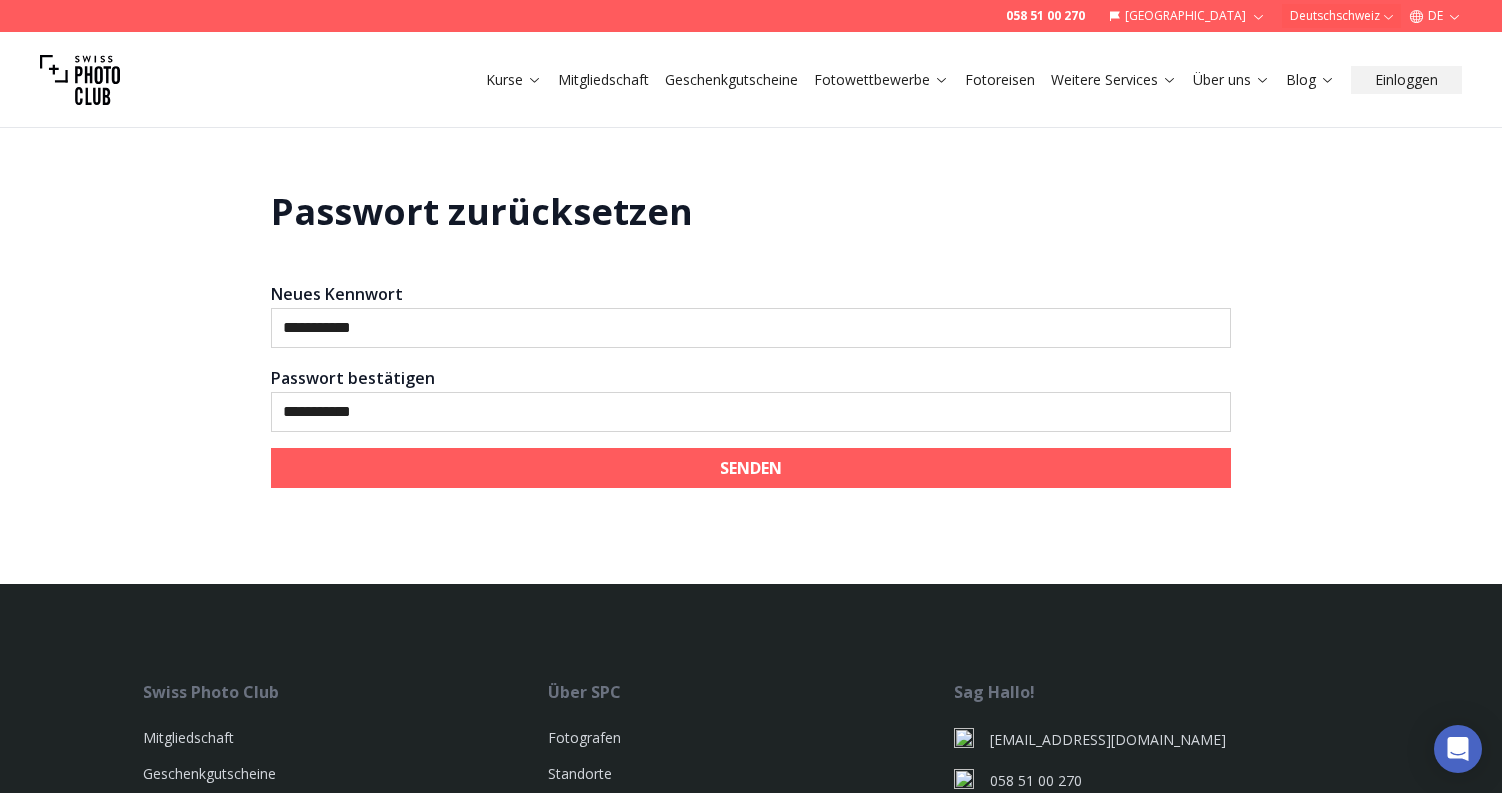 click on "SENDEN" at bounding box center [751, 468] 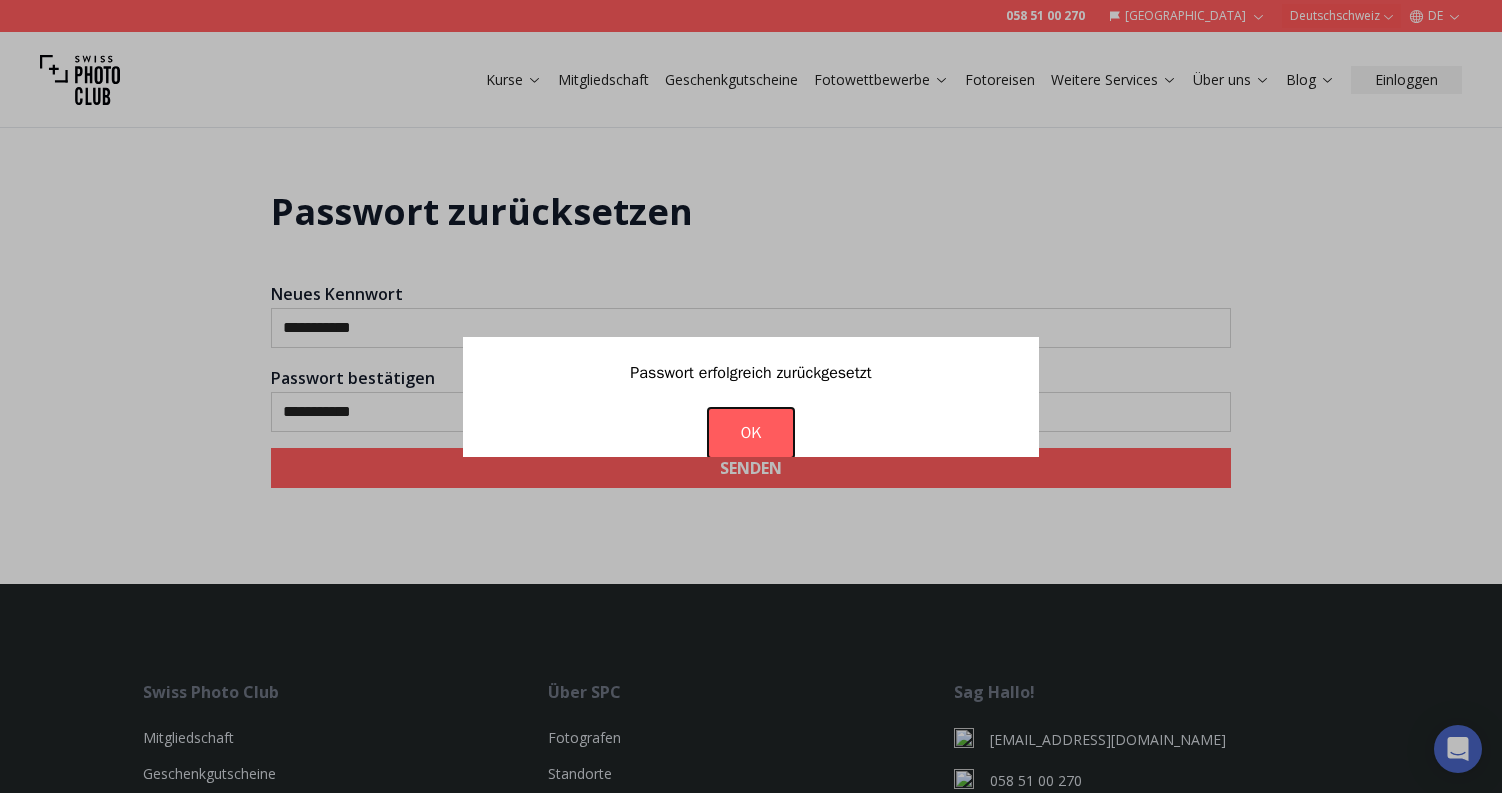 click on "OK" at bounding box center [751, 433] 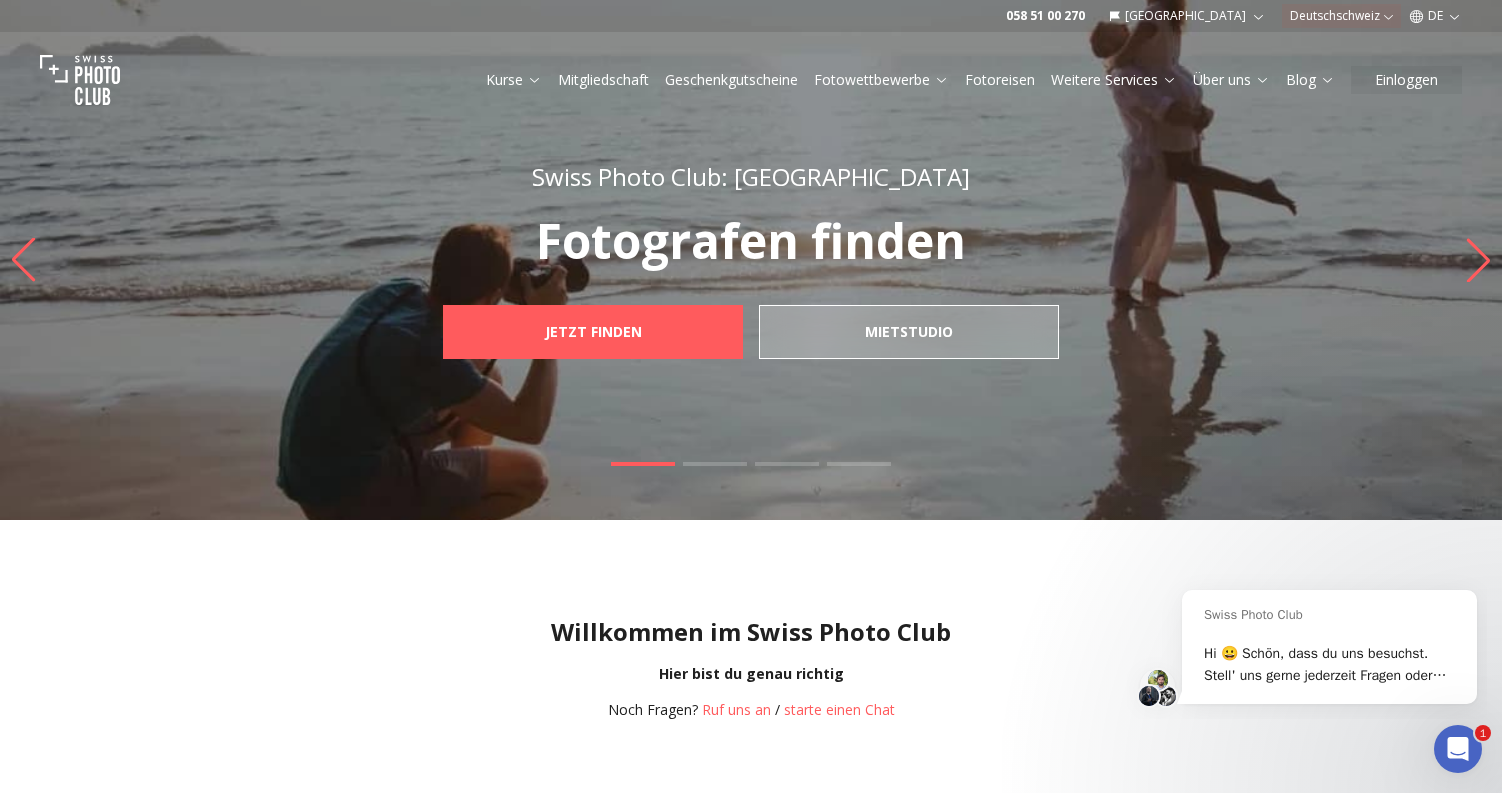 scroll, scrollTop: 0, scrollLeft: 0, axis: both 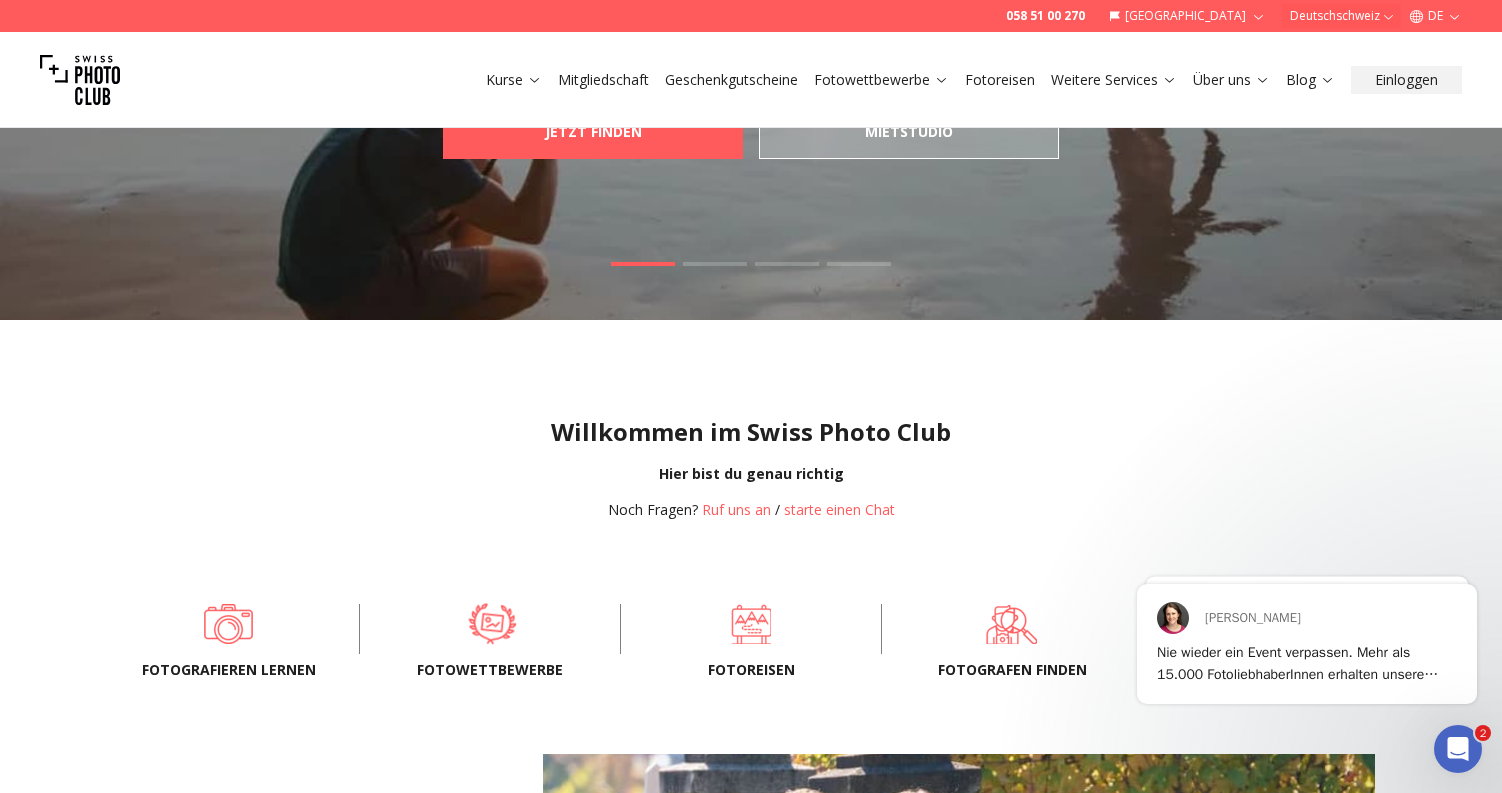 click at bounding box center [492, 624] 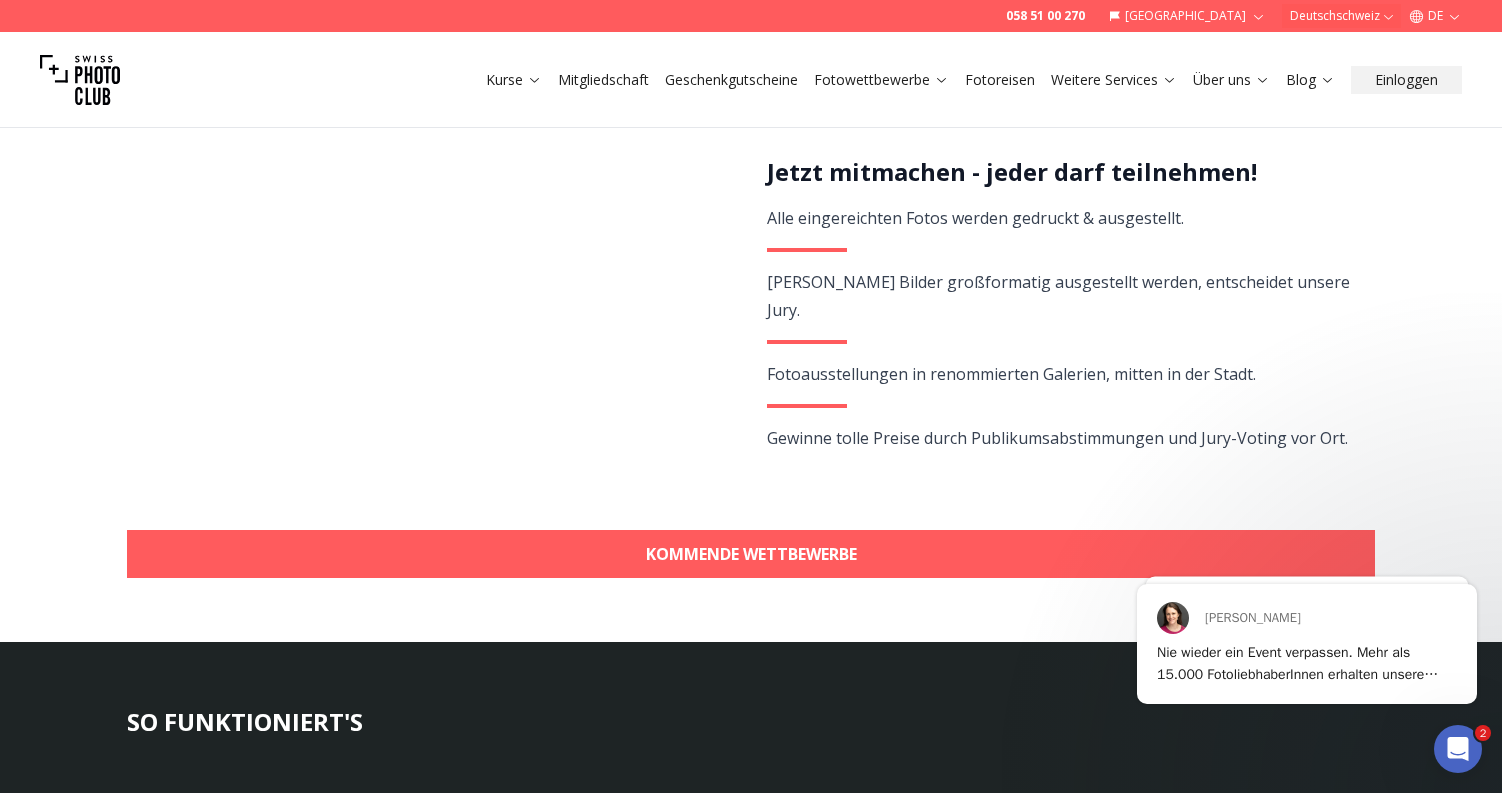 scroll, scrollTop: 500, scrollLeft: 0, axis: vertical 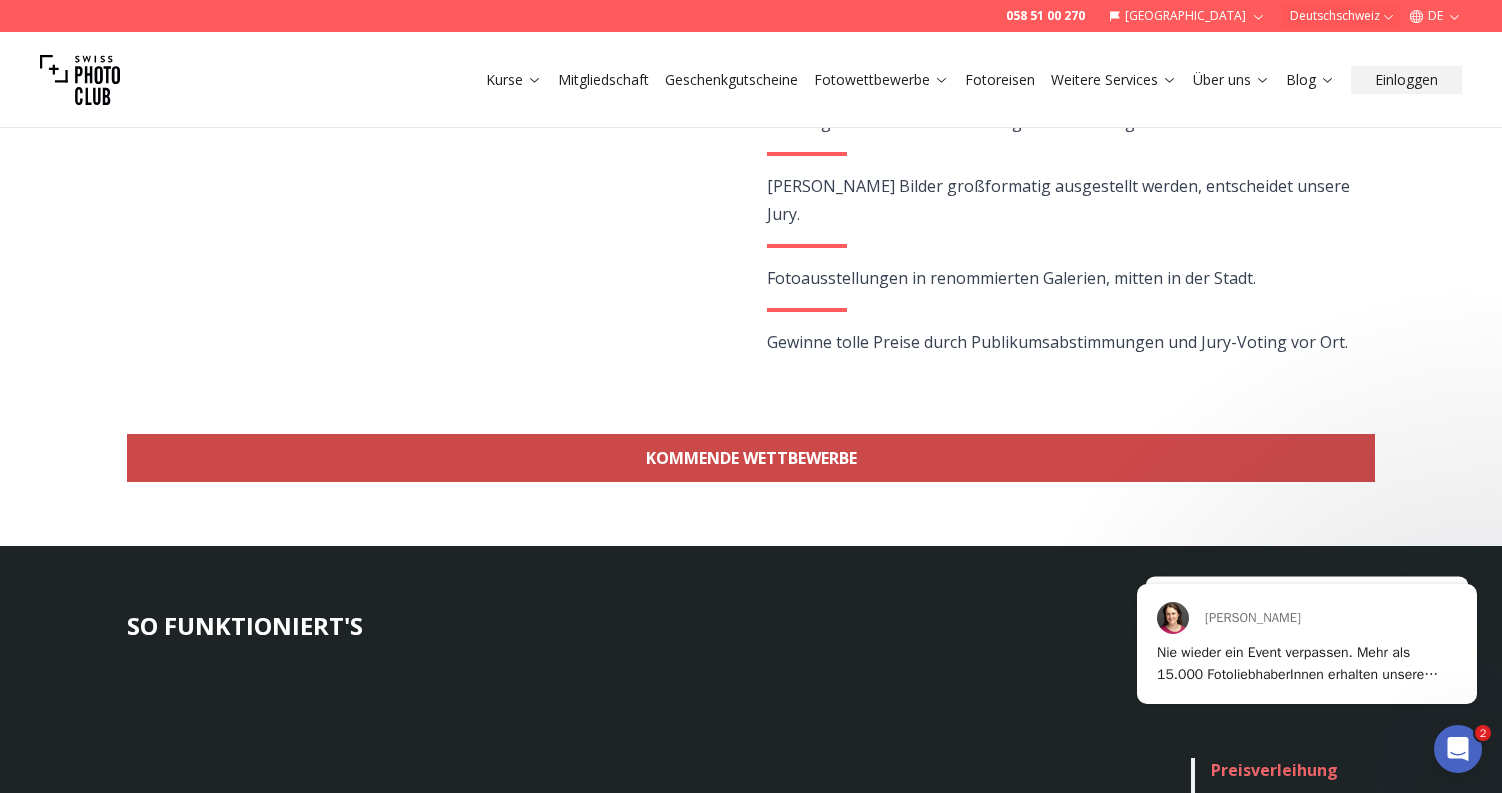 click on "KOMMENDE WETTBEWERBE" at bounding box center (751, 458) 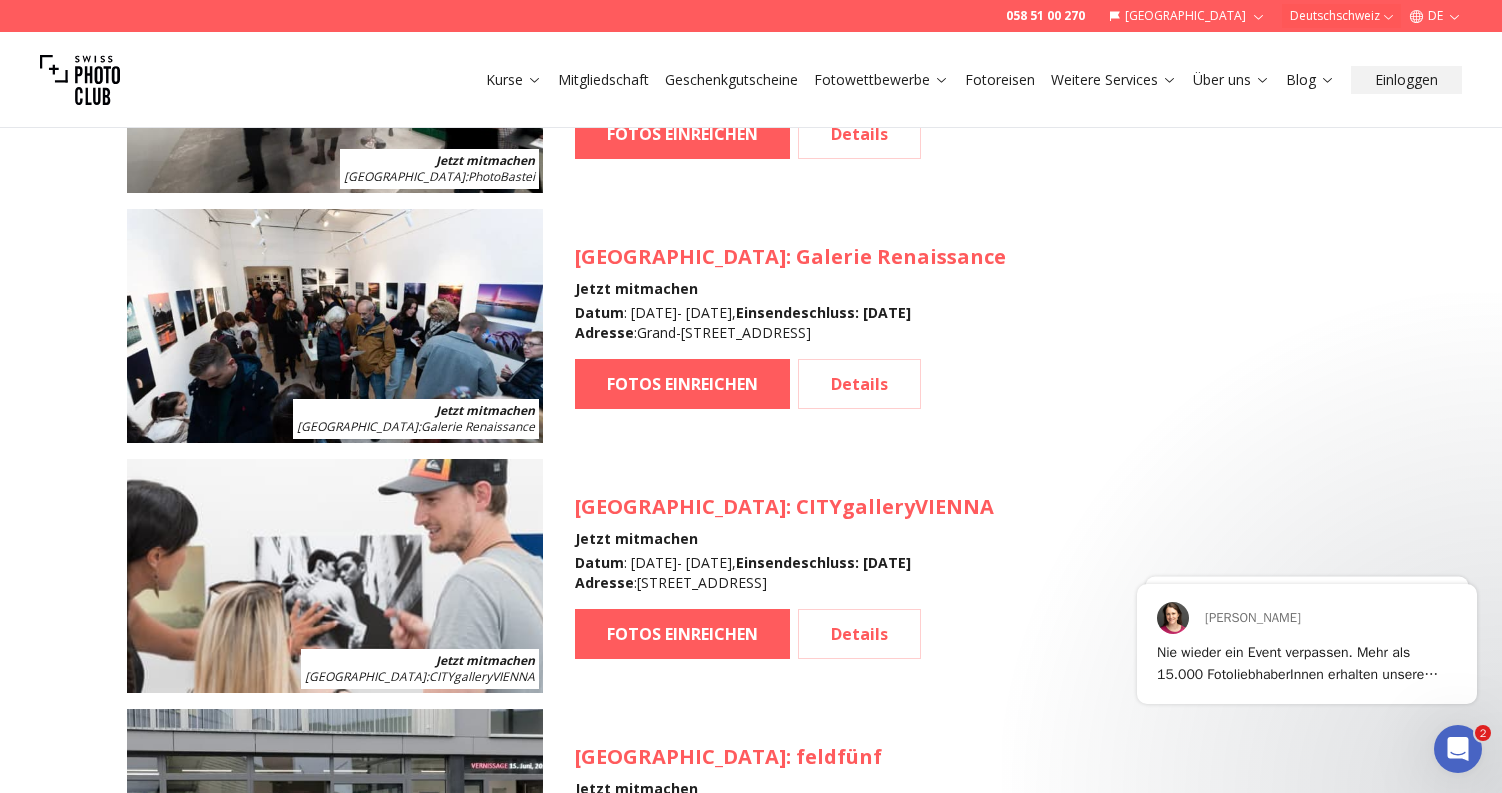 scroll, scrollTop: 2442, scrollLeft: 0, axis: vertical 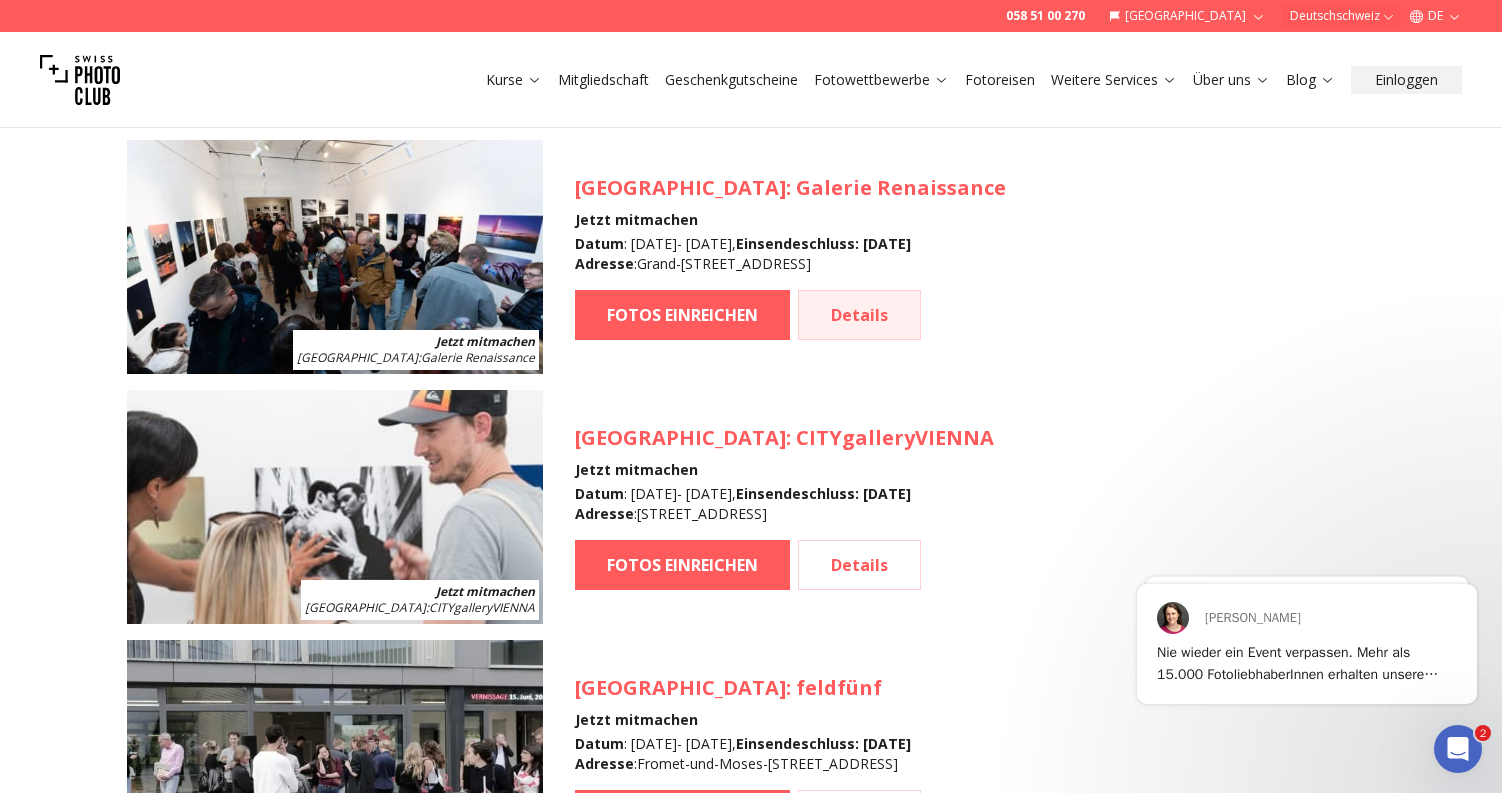 click on "Details" at bounding box center [859, 315] 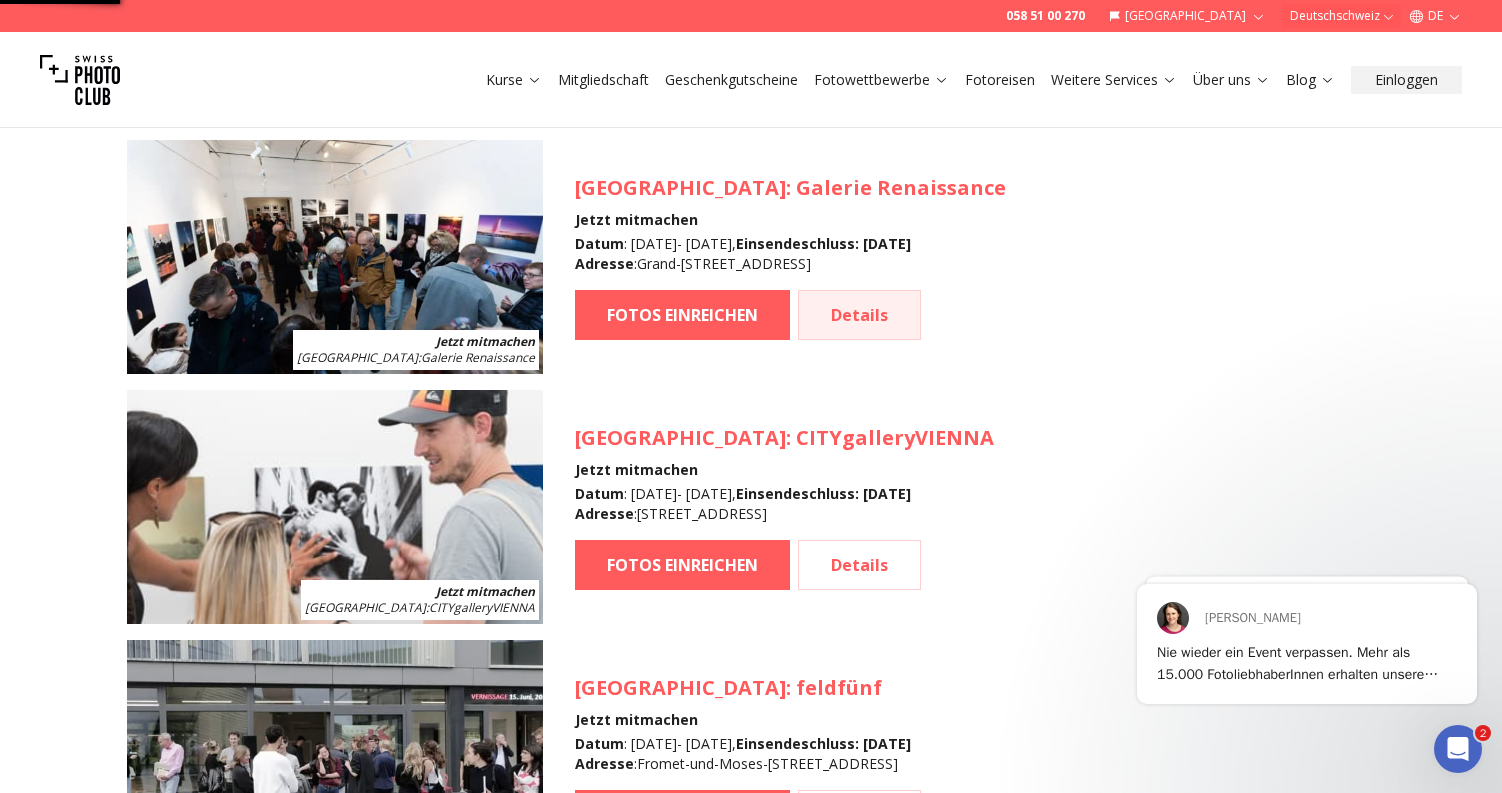 scroll, scrollTop: 0, scrollLeft: 0, axis: both 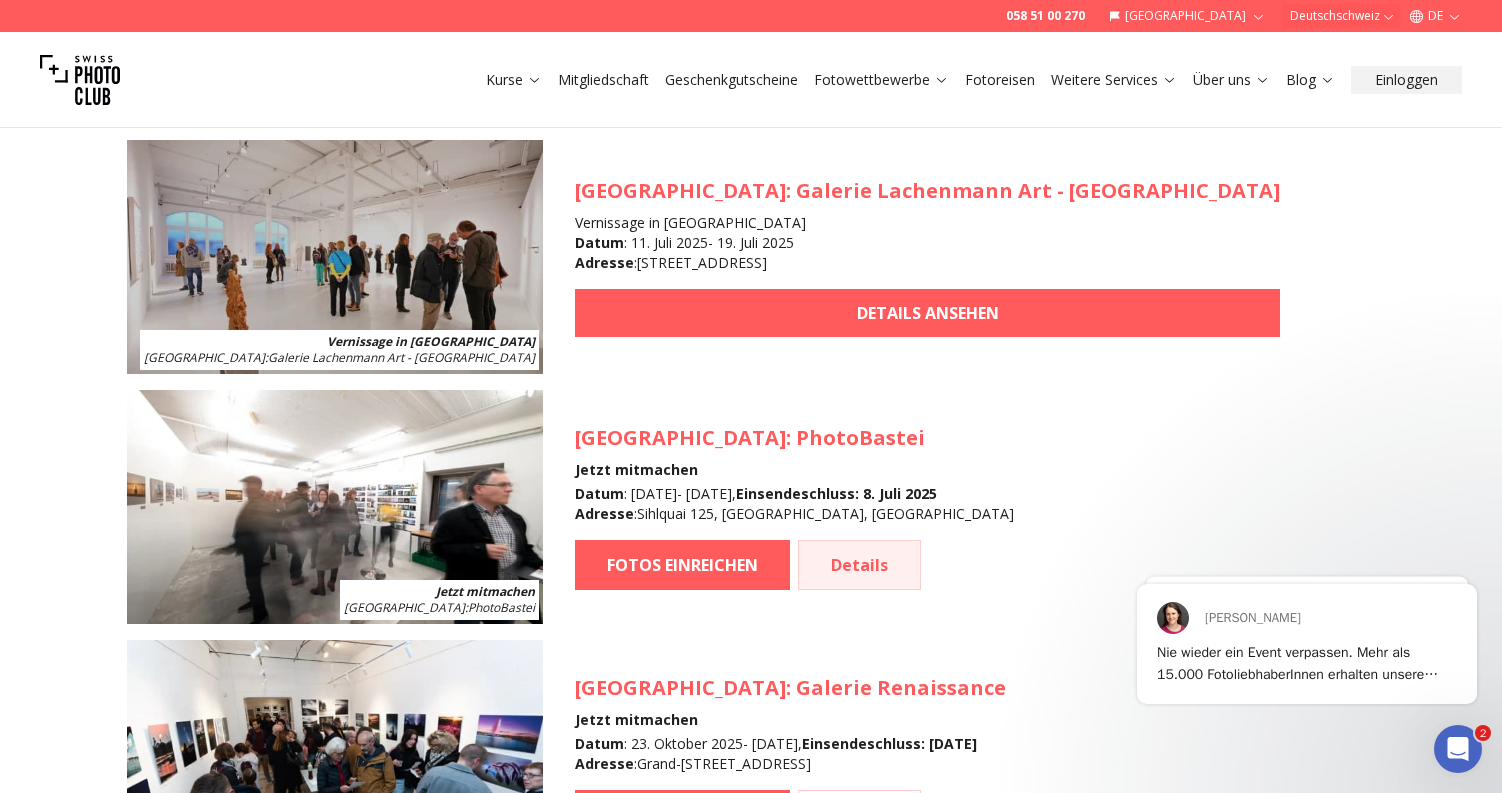 click on "Details" at bounding box center (859, 565) 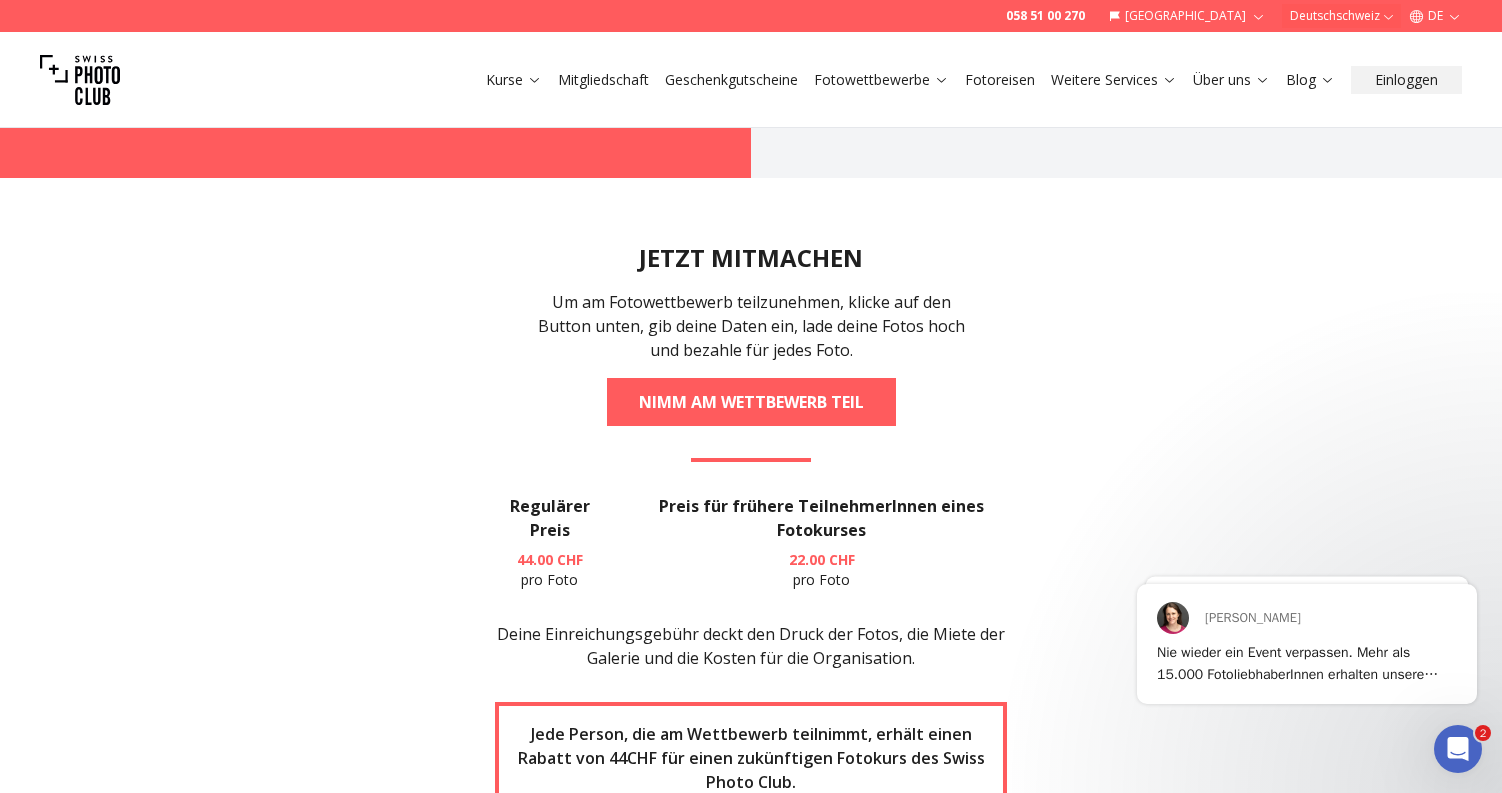scroll, scrollTop: 2600, scrollLeft: 0, axis: vertical 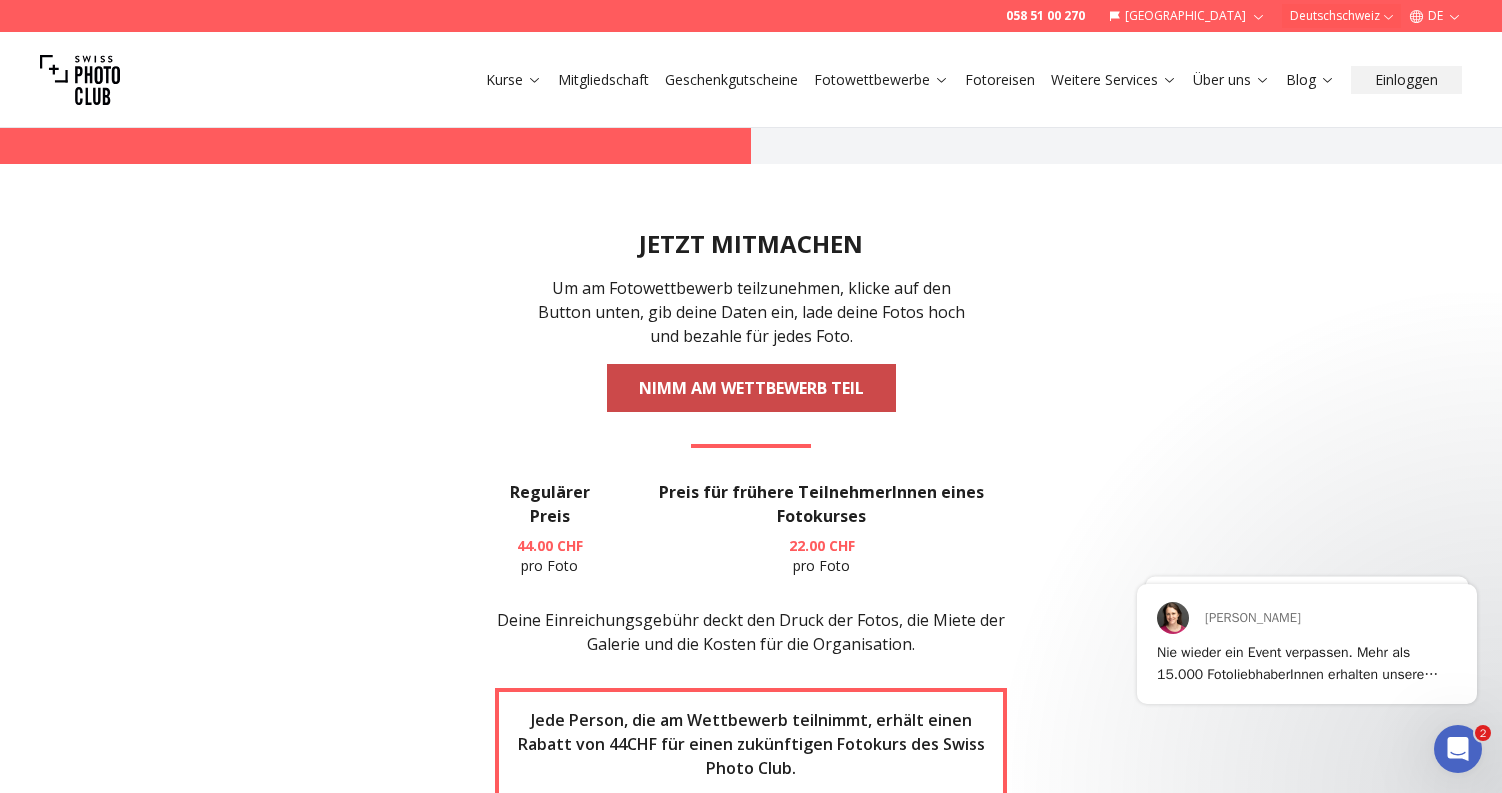 click on "NIMM AM WETTBEWERB TEIL" at bounding box center (751, 388) 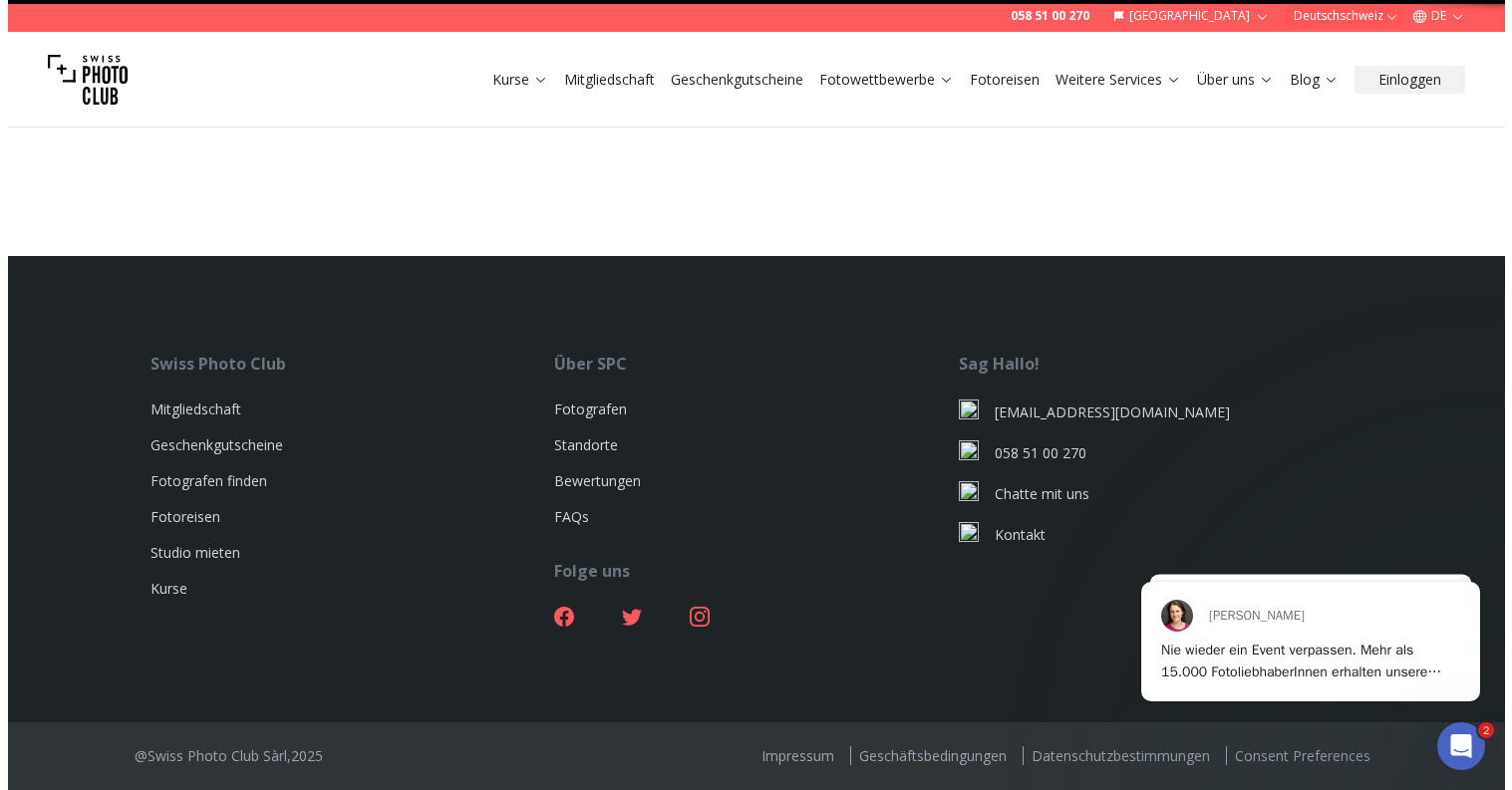 scroll, scrollTop: 0, scrollLeft: 0, axis: both 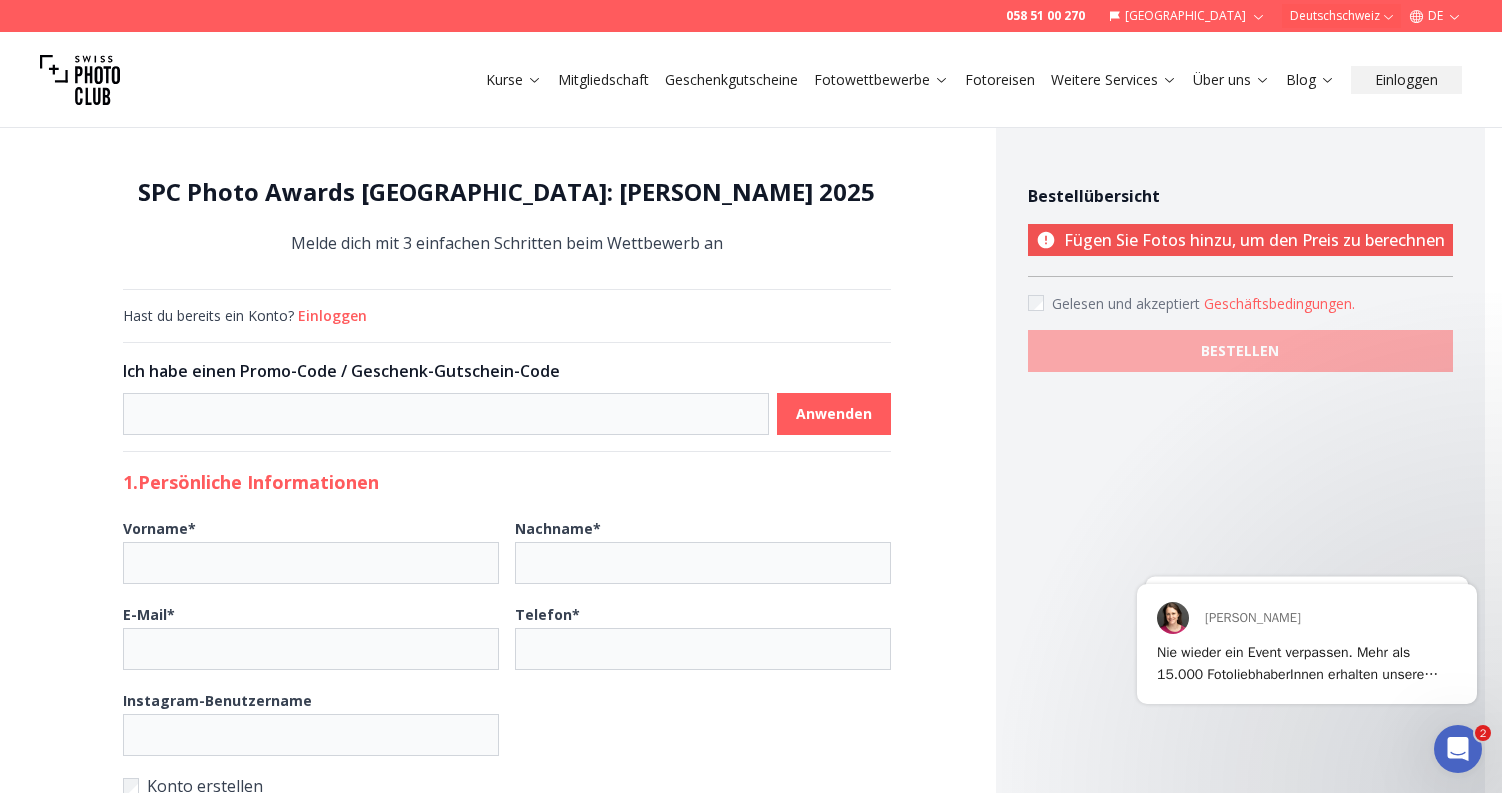 click on "Einloggen" at bounding box center [332, 316] 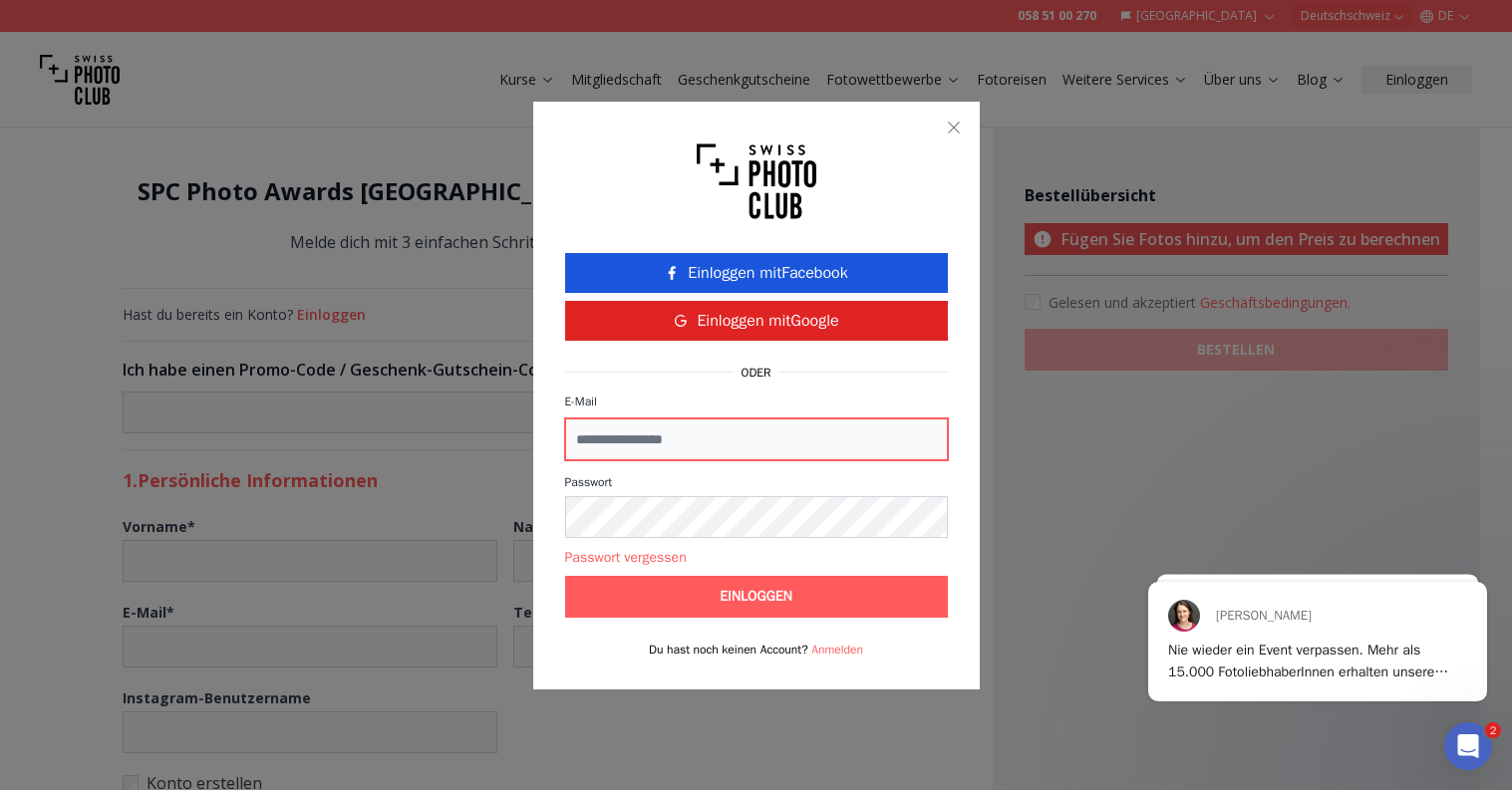 click on "E-Mail" at bounding box center (756, 439) 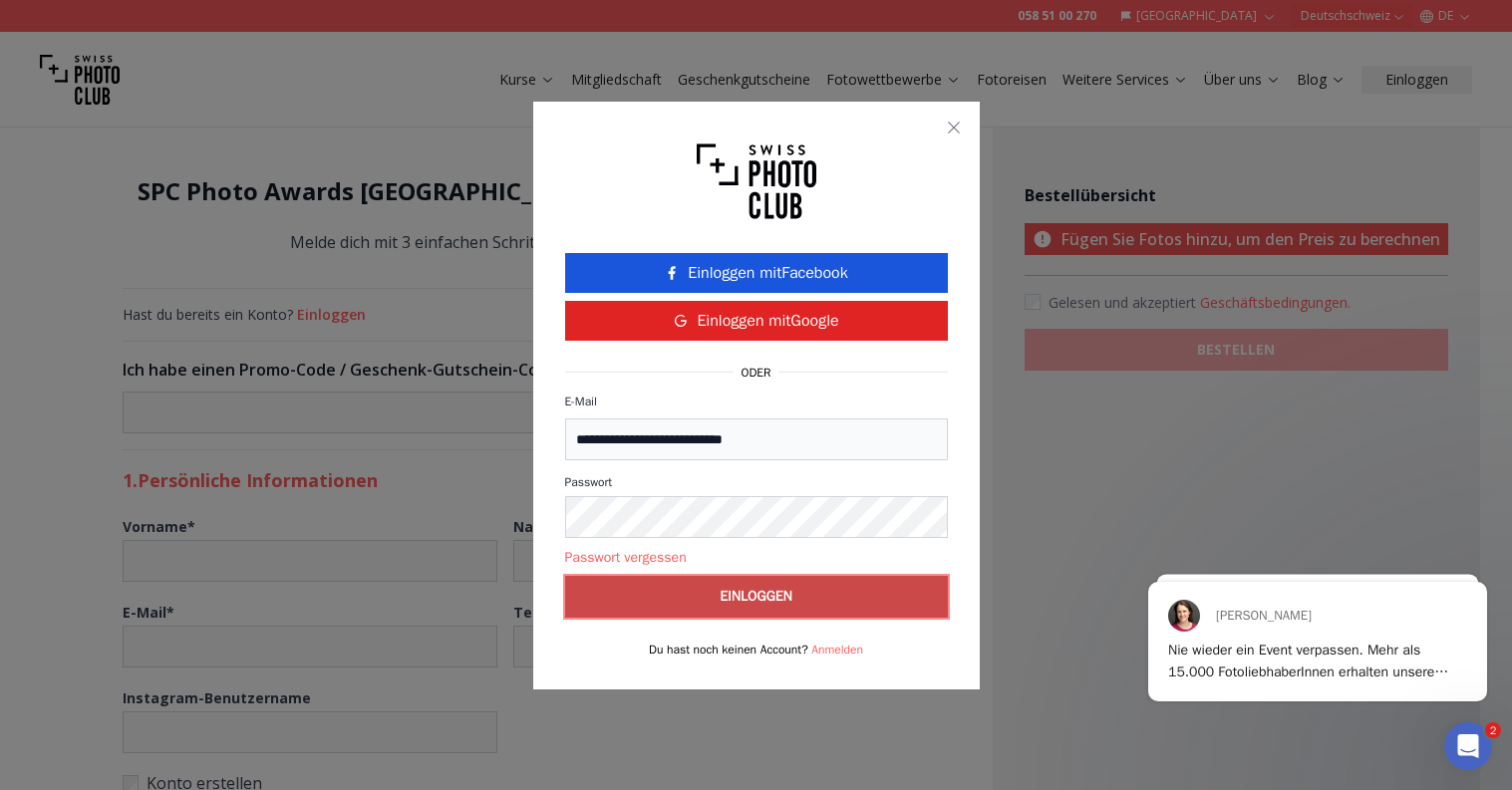 click on "Einloggen" at bounding box center [756, 597] 